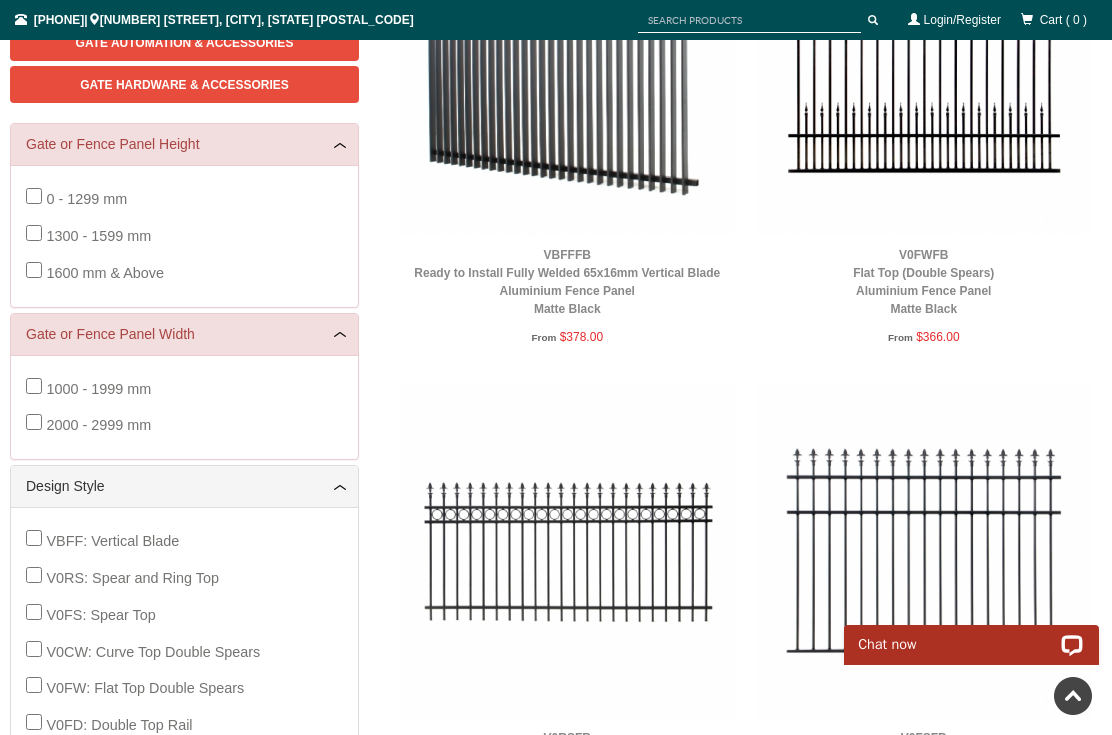 scroll, scrollTop: 447, scrollLeft: 0, axis: vertical 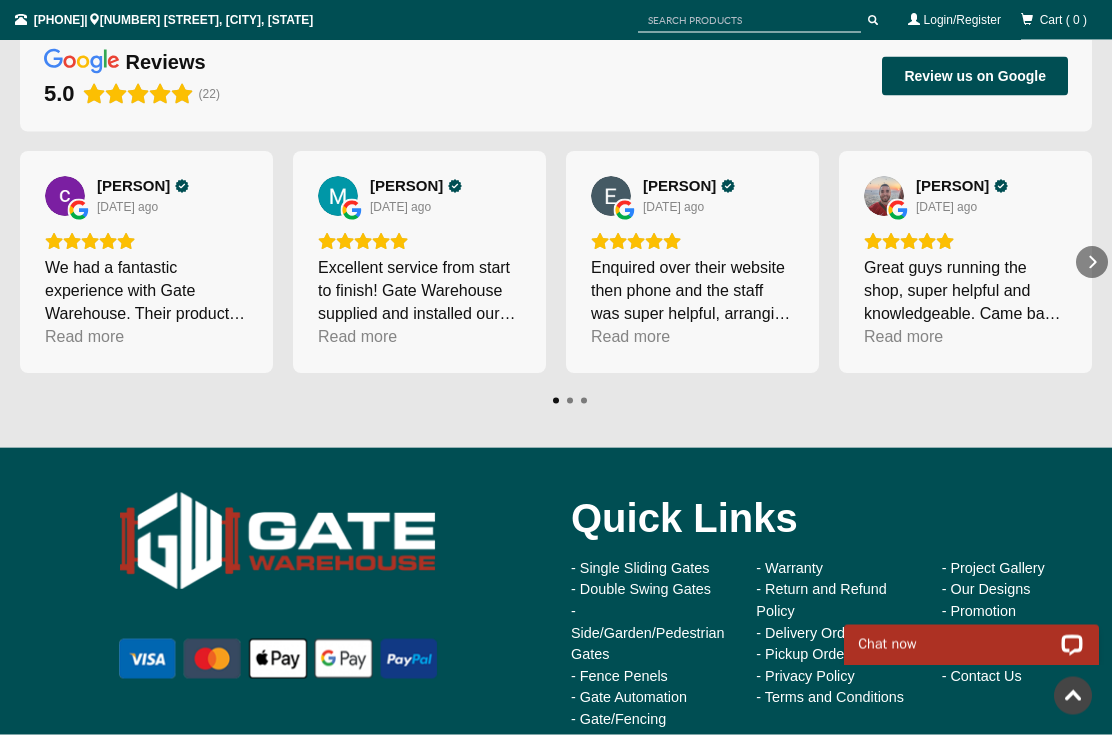 click on "- Promotion" at bounding box center (979, 611) 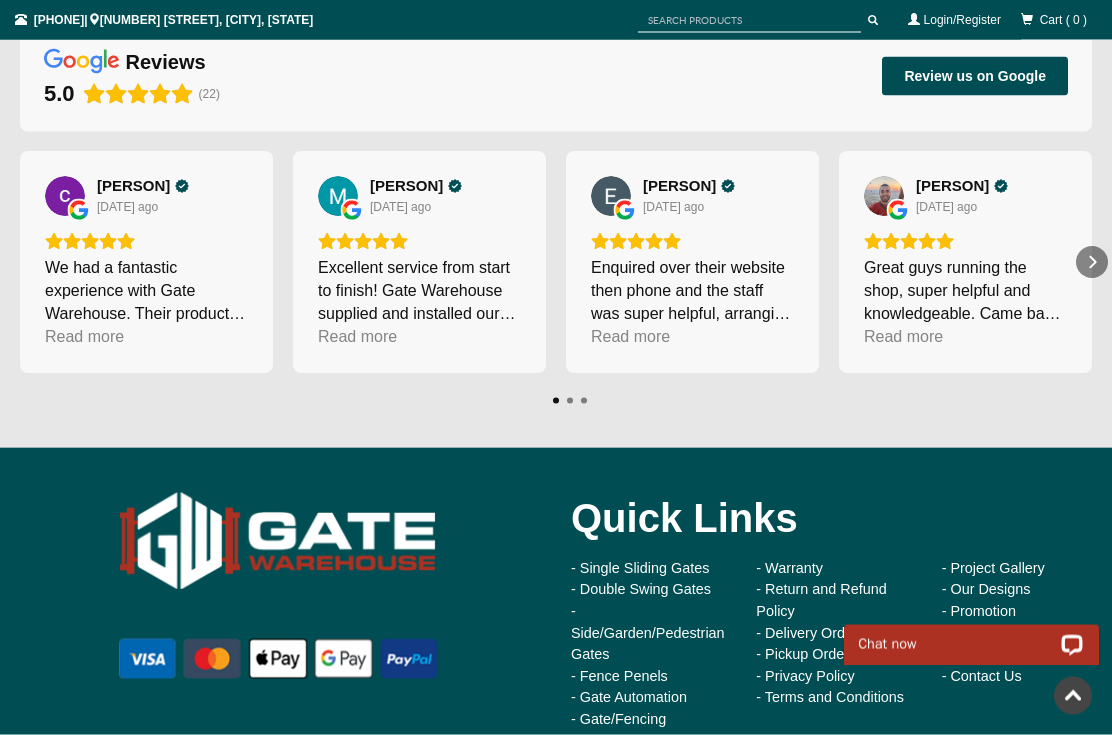 scroll, scrollTop: 6329, scrollLeft: 0, axis: vertical 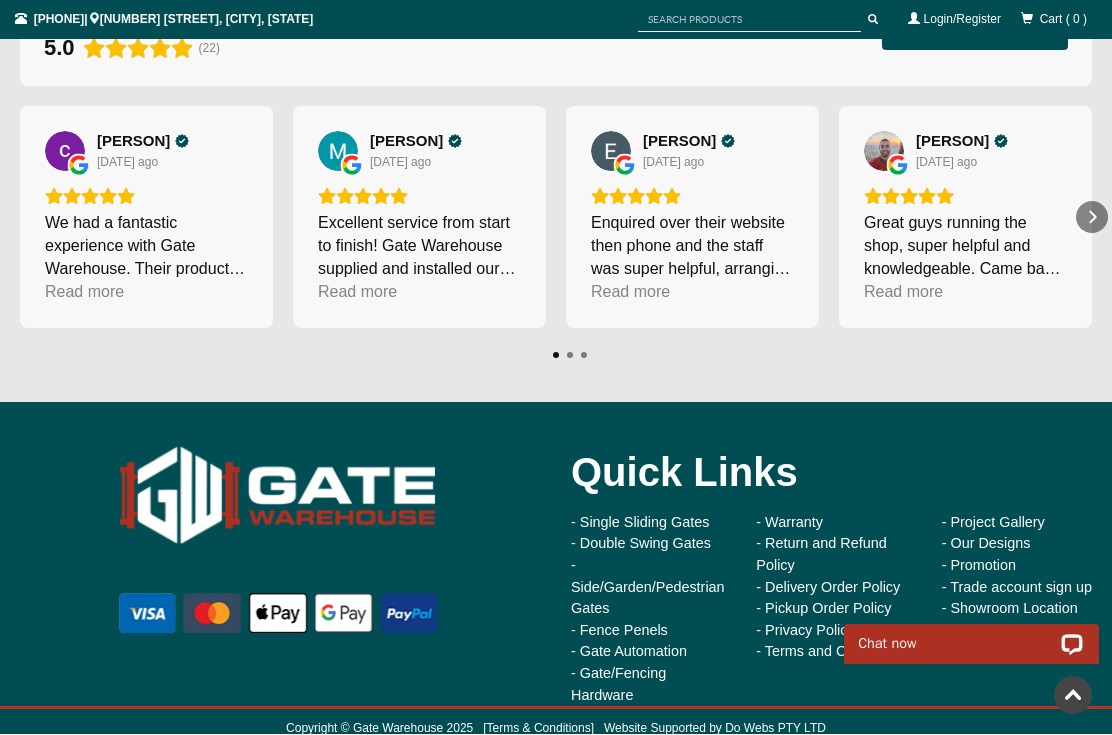 click on "We had a fantastic experience with Gate Warehouse. Their products are excellent quality at very reasonable prices. The team was incredibly detail-oriented during the installation process, and they took the time to communicate with us thoroughly, considering every aspect of our needs. The final result exceeded our expectations – we couldn’t be happier!" at bounding box center (146, 246) 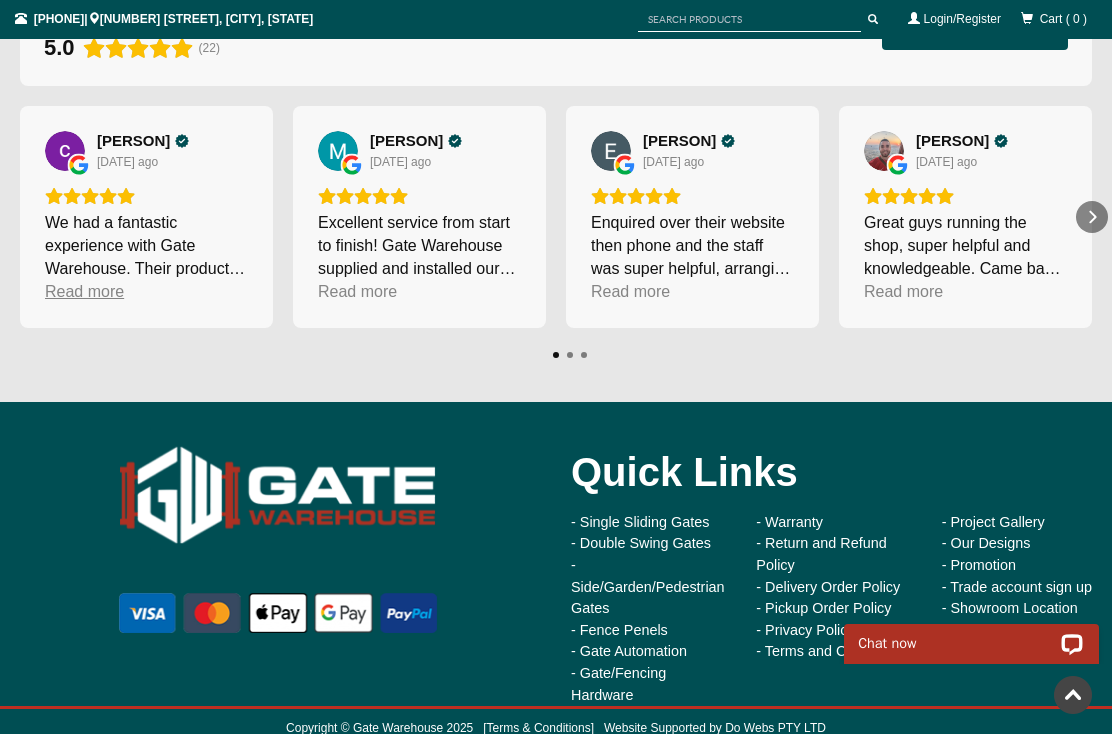 click on "Read more" at bounding box center [84, 292] 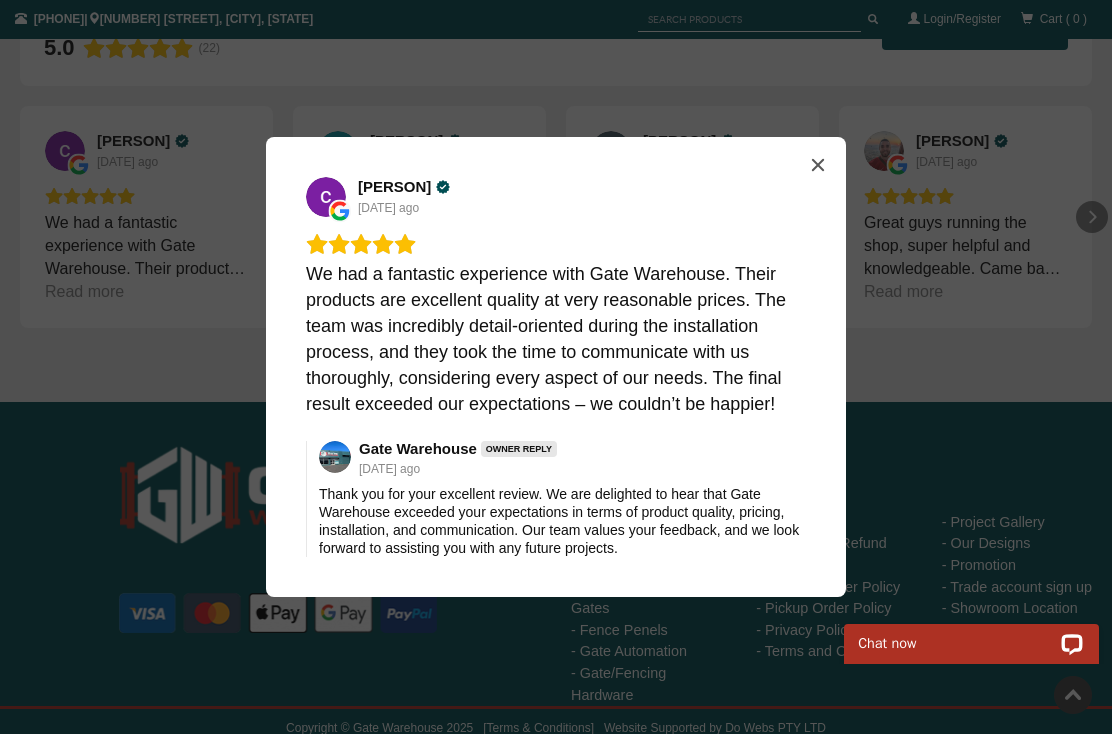 click at bounding box center (818, 166) 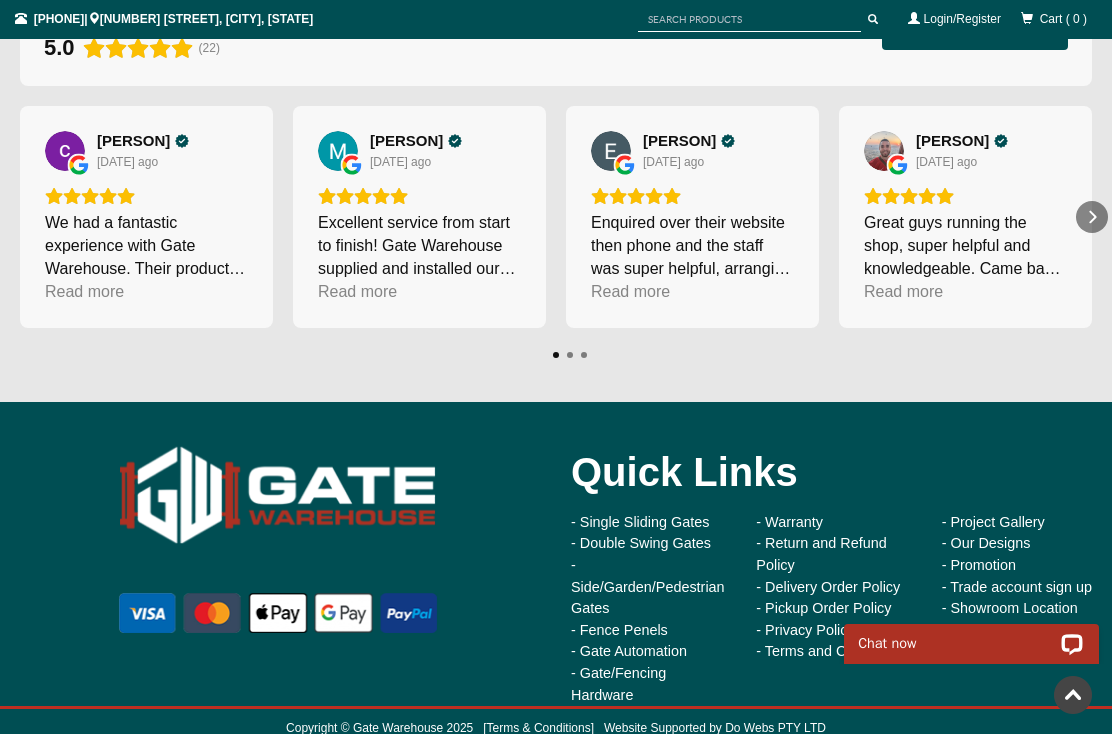 click on "Excellent service from start to finish! Gate Warehouse supplied and installed our front fence and sliding gates, and the quality is outstanding. The team was professional, on time, and easy to deal with. Highly recommend for anyone looking for reliable fencing and gate solutions!" at bounding box center [419, 246] 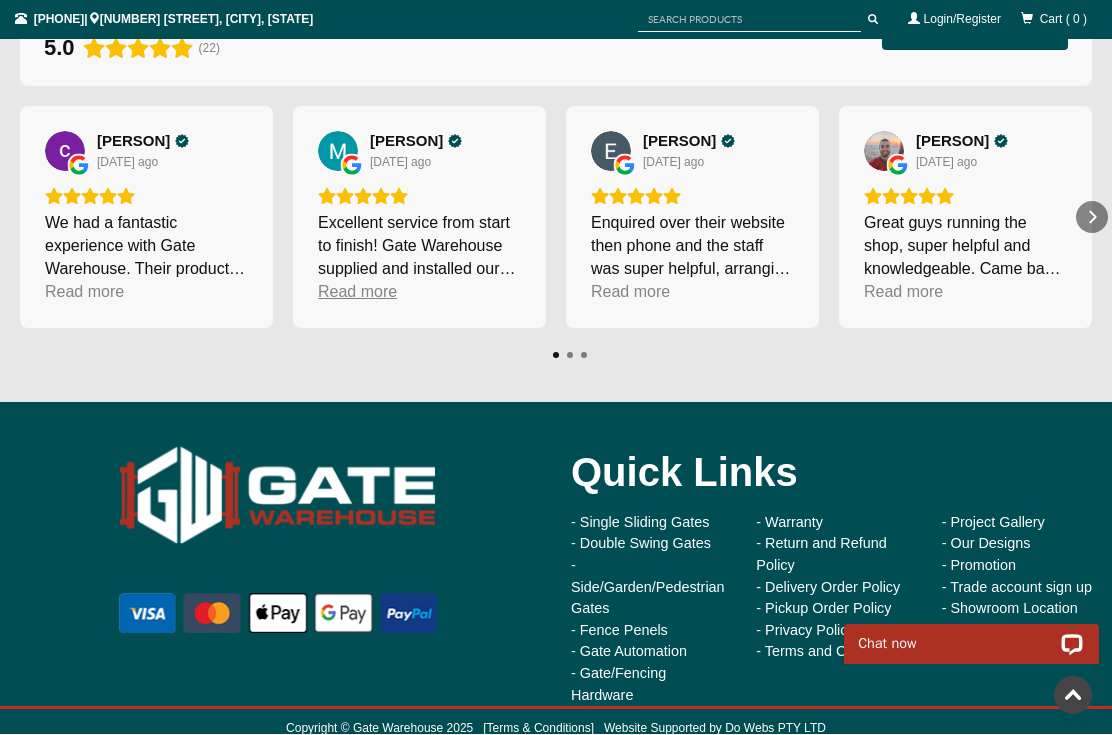 click on "Read more" at bounding box center [357, 292] 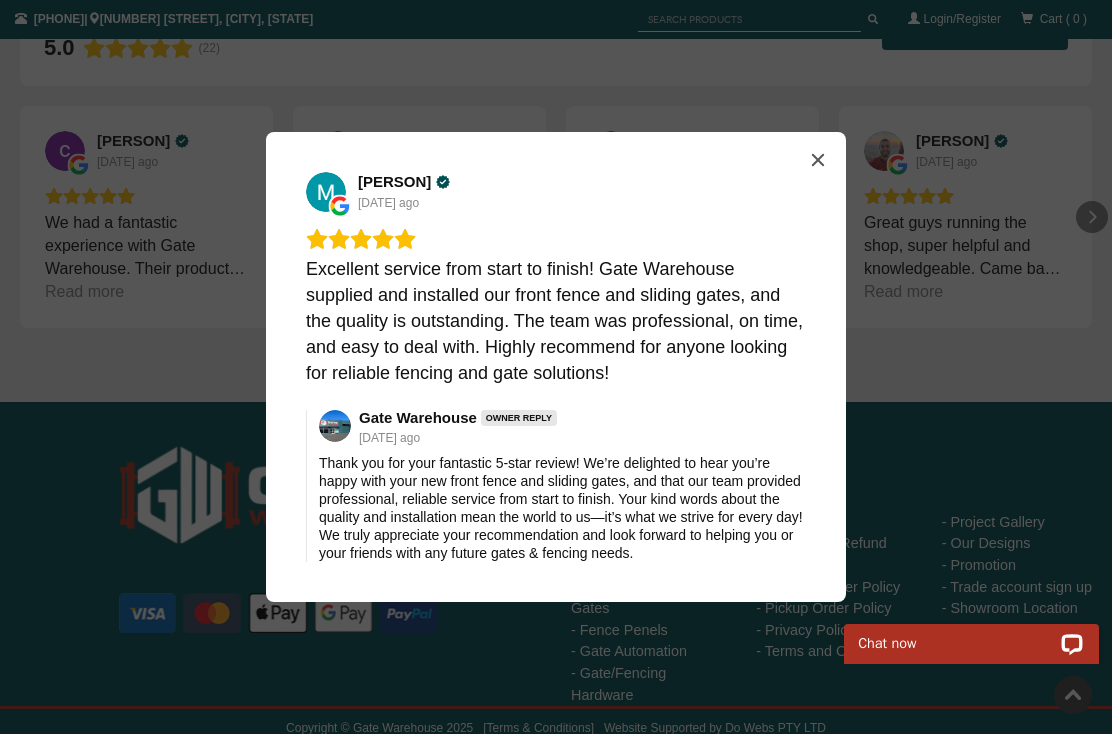 click on "Meng Feng 15 days ago Excellent service from start to finish! Gate Warehouse supplied and installed our front fence and sliding gates, and the quality is outstanding. The team was professional, on time, and easy to deal with. Highly recommend for anyone looking for reliable fencing and gate solutions! Gate Warehouse Owner Reply 15 days ago Thank you for your fantastic 5-star review! We’re delighted to hear you’re happy with your new front fence and sliding gates, and that our team provided professional, reliable service from start to finish. Your kind words about the quality and installation mean the world to us—it’s what we strive for every day! We truly appreciate your recommendation and look forward to helping you or your friends with any future gates & fencing needs." at bounding box center [556, 368] 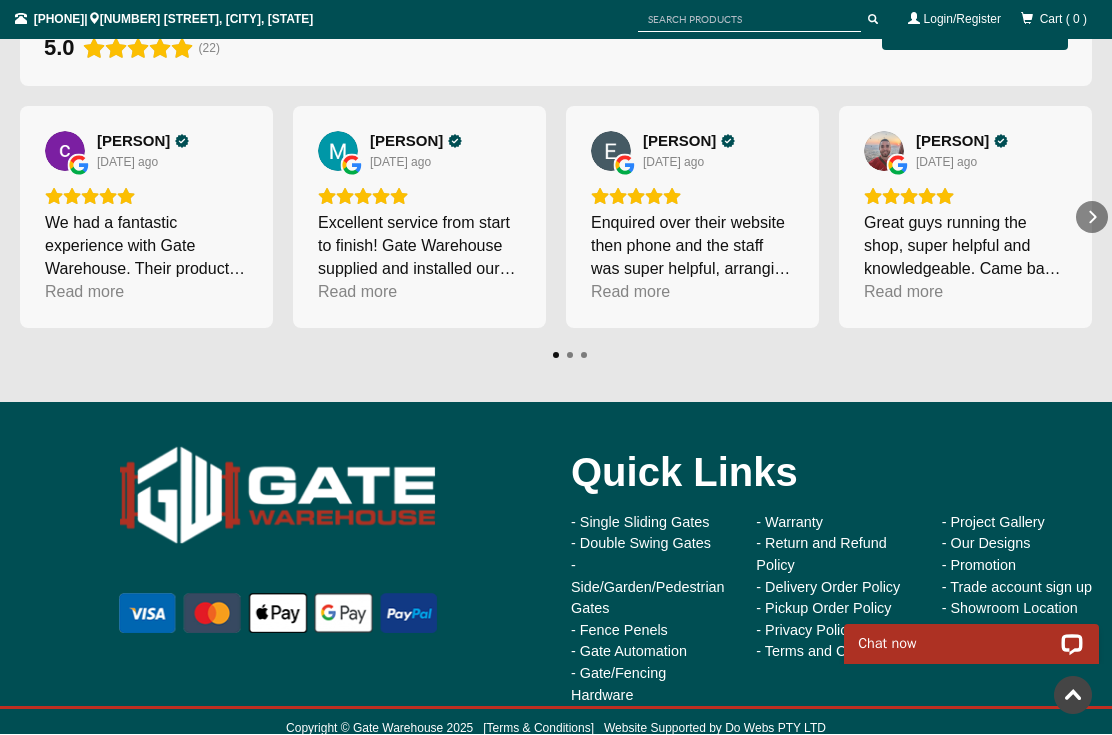 click on "Enquired over their website then phone and the staff was super helpful, arranging a weekend pick up for me. Overall, very knowledgeable staff and offer competitive prices. Would recommend this business!" at bounding box center [146, 246] 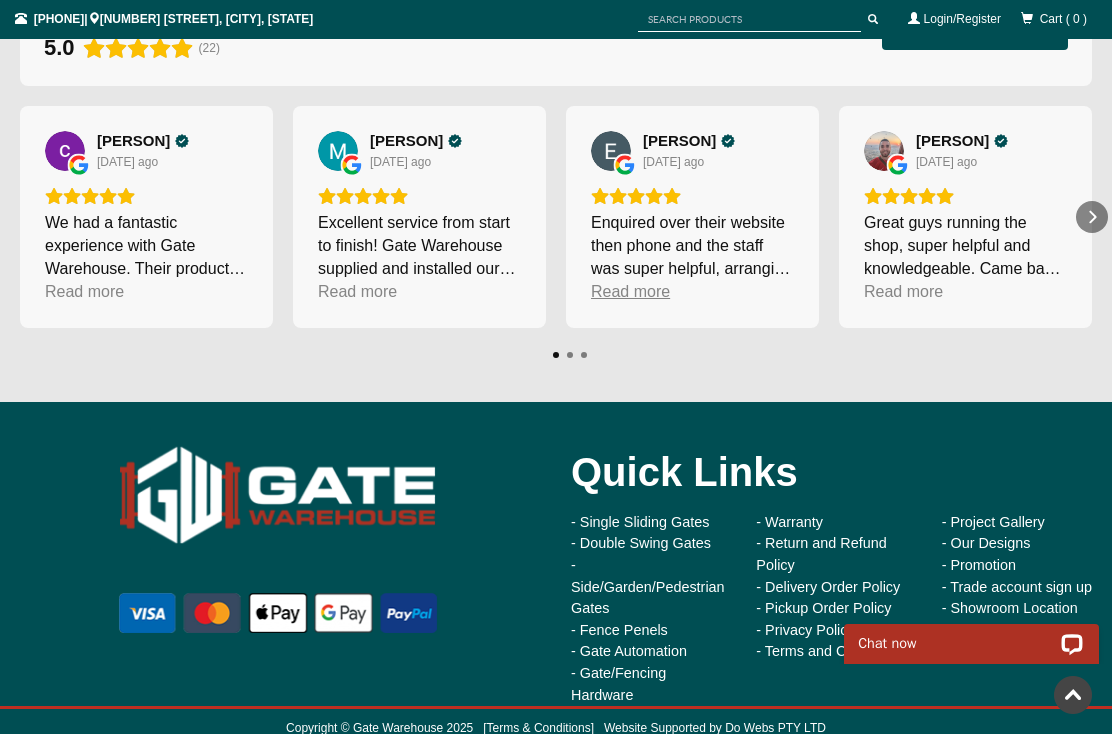 click on "Read more" at bounding box center (84, 292) 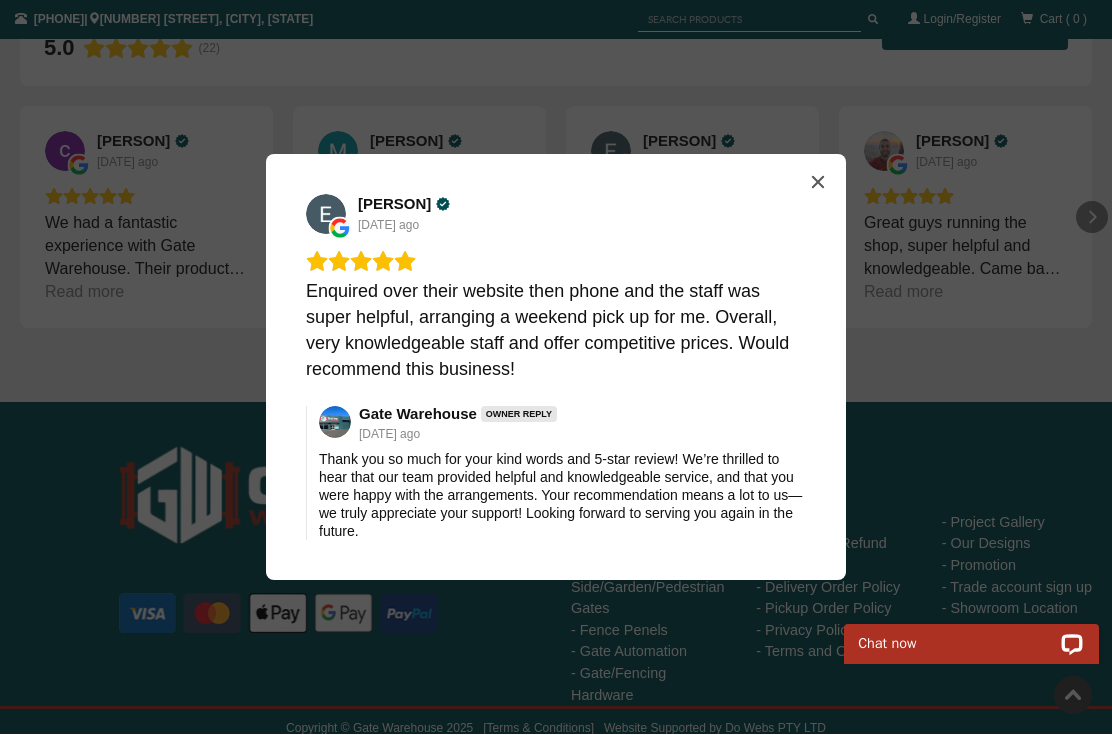 click at bounding box center [818, 182] 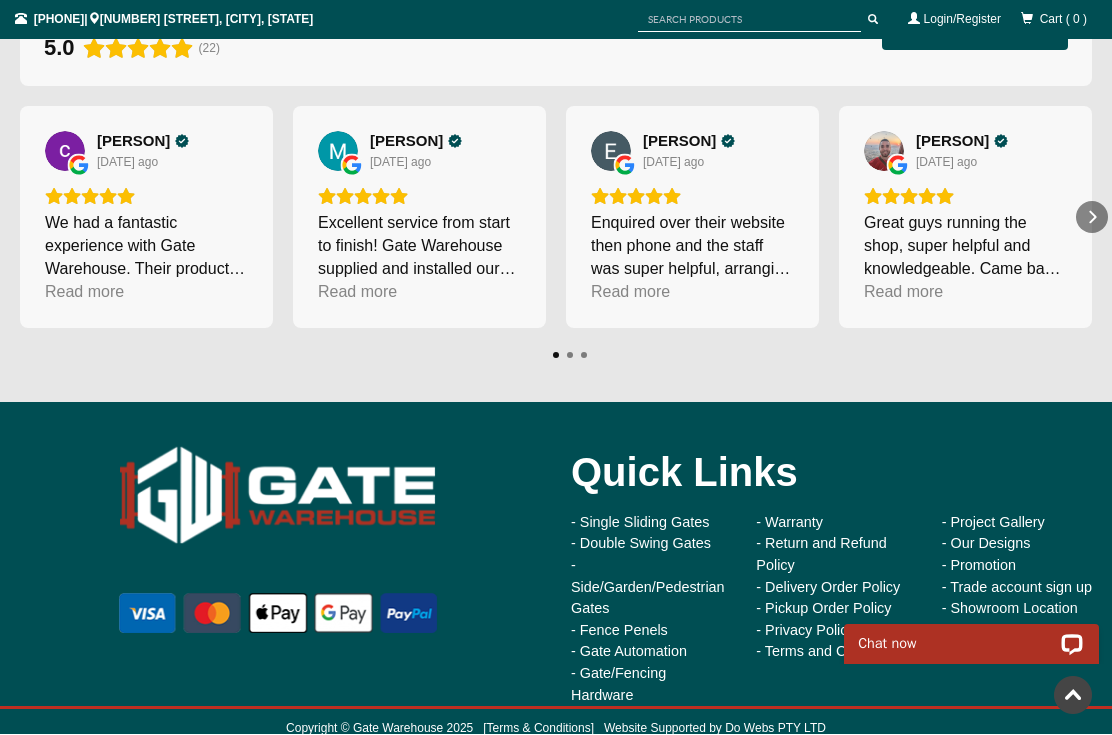 click on "Great guys running the shop, super helpful and knowledgeable. Came back the day after buying the gate to figure out all the programming and they fully demonstrated everything to us and made the process very simple. Highly recommend" at bounding box center [146, 246] 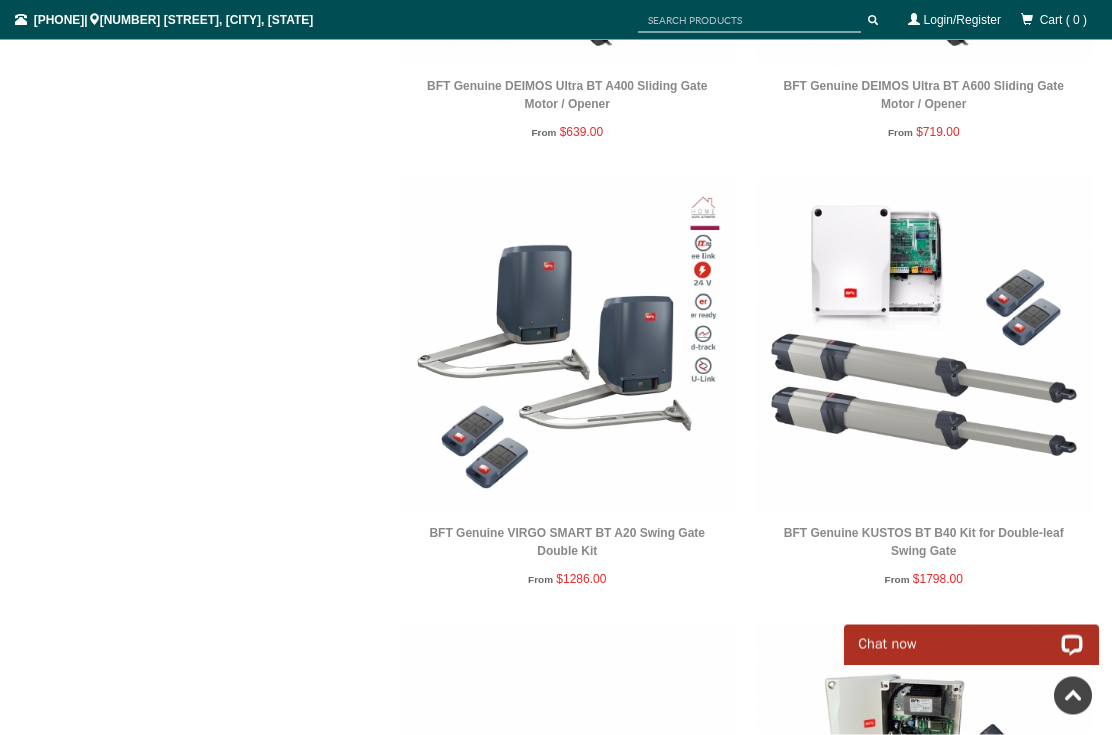 scroll, scrollTop: 0, scrollLeft: 0, axis: both 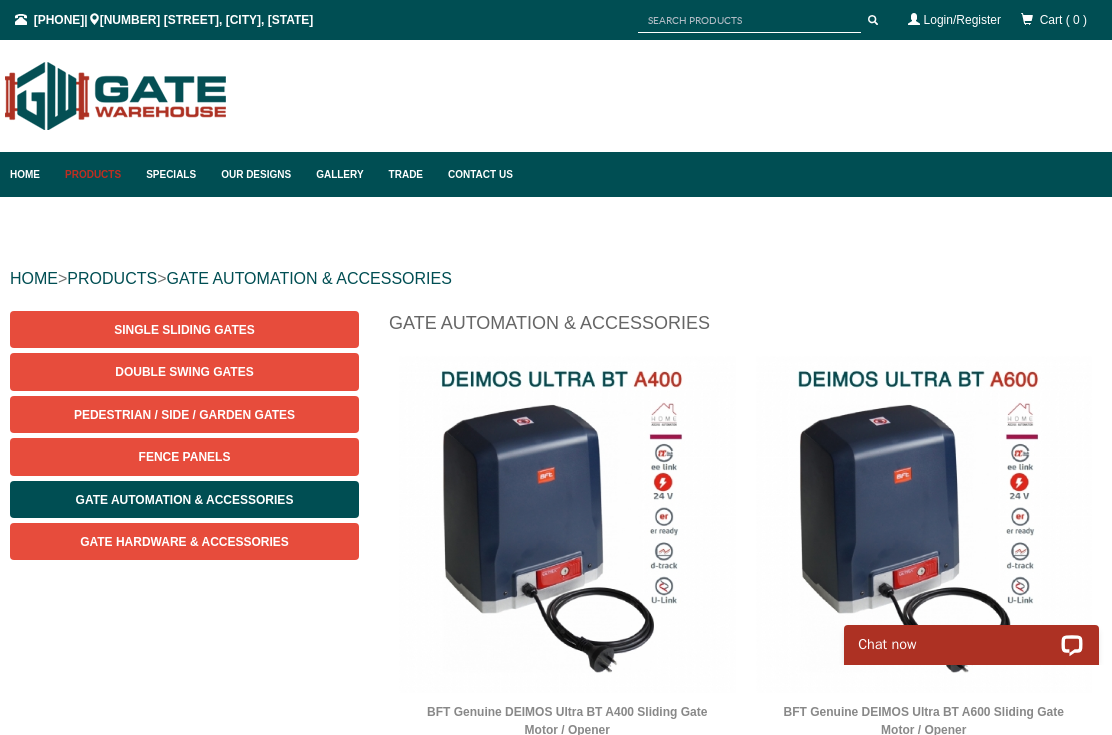 click on "1300 100 310     |       8 High St, Bayswater, VIC 3153" at bounding box center (164, 20) 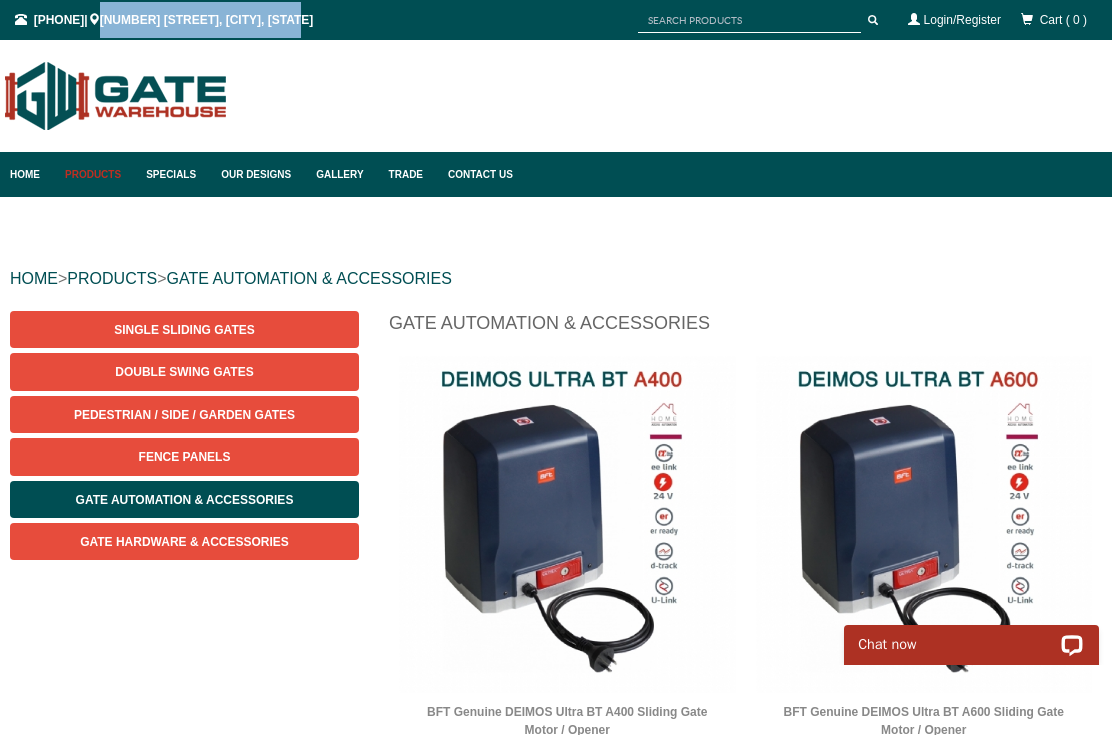 click on "Specials" at bounding box center [173, 174] 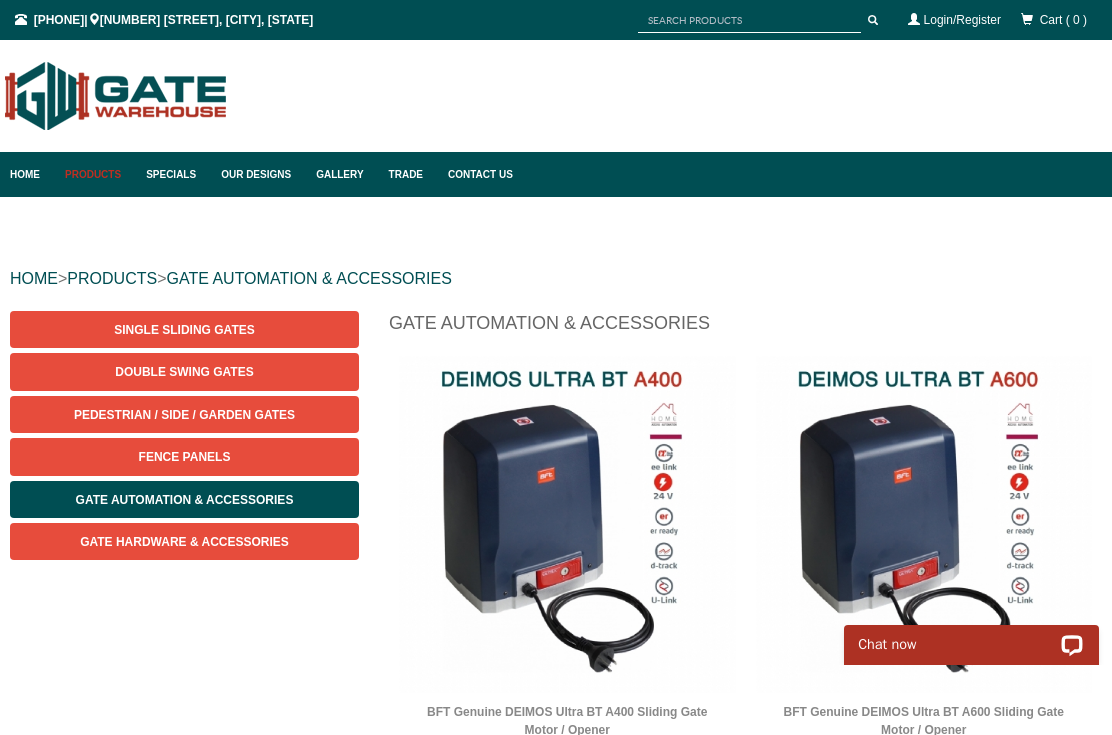click on "Fence Panels" at bounding box center (184, 456) 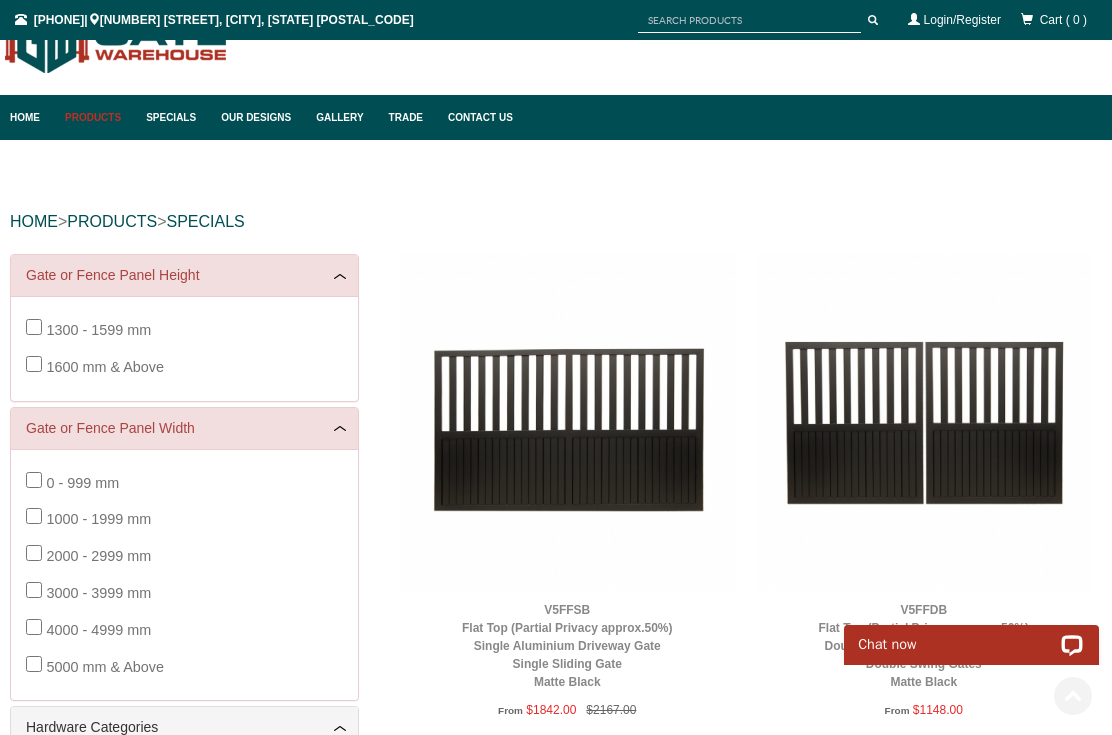 scroll, scrollTop: 0, scrollLeft: 0, axis: both 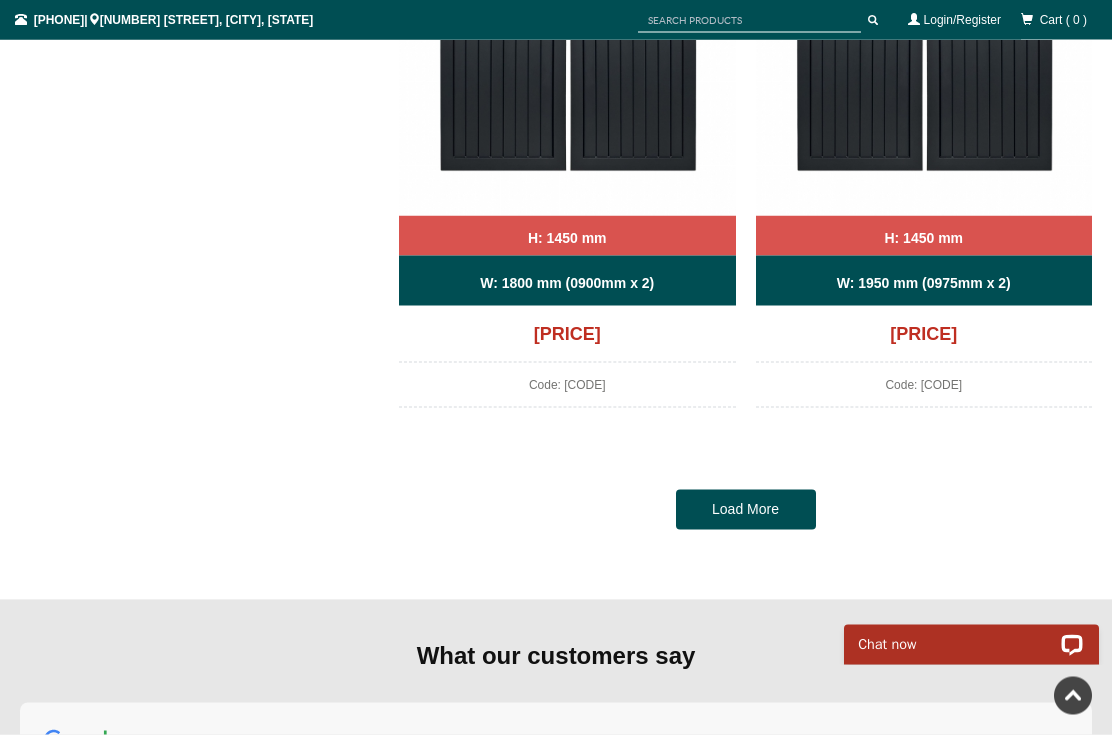 click on "Load More" at bounding box center [746, 510] 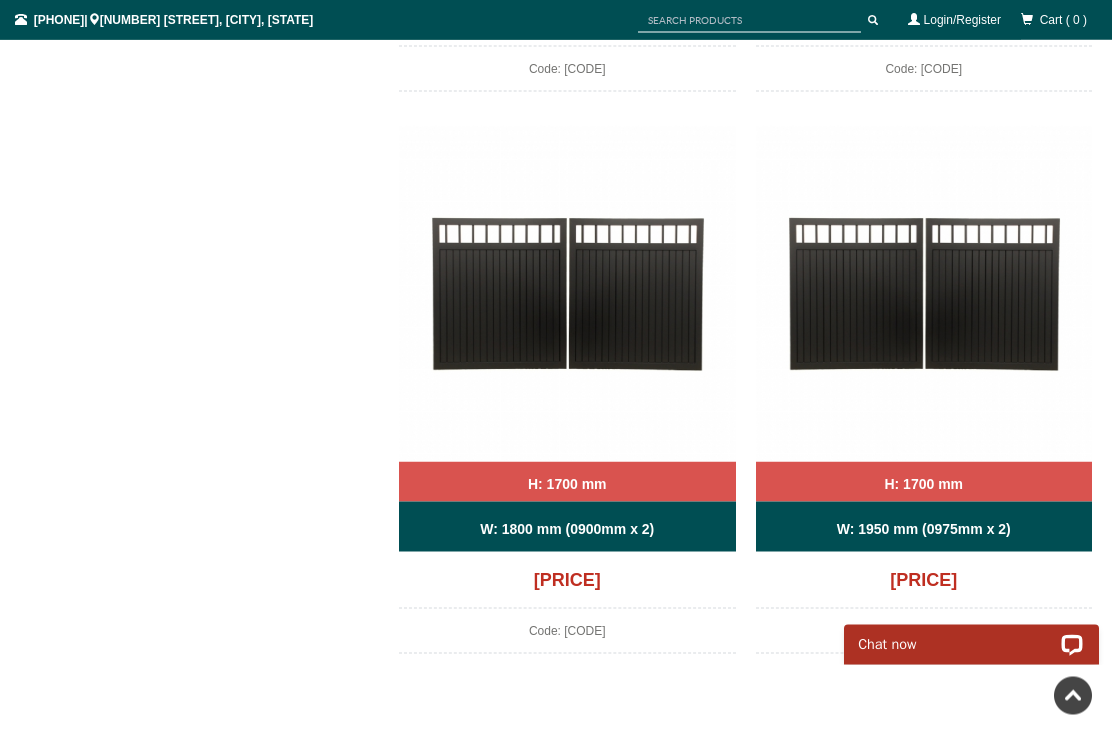 scroll, scrollTop: 8697, scrollLeft: 0, axis: vertical 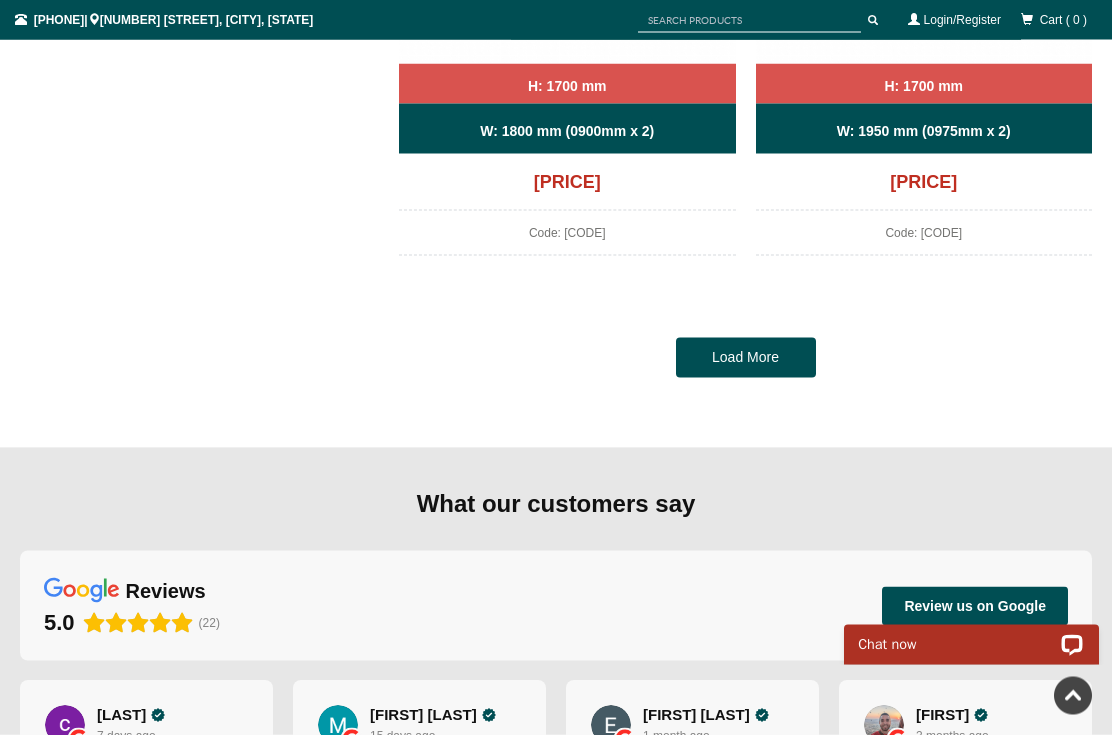 click on "Load More" at bounding box center (746, 358) 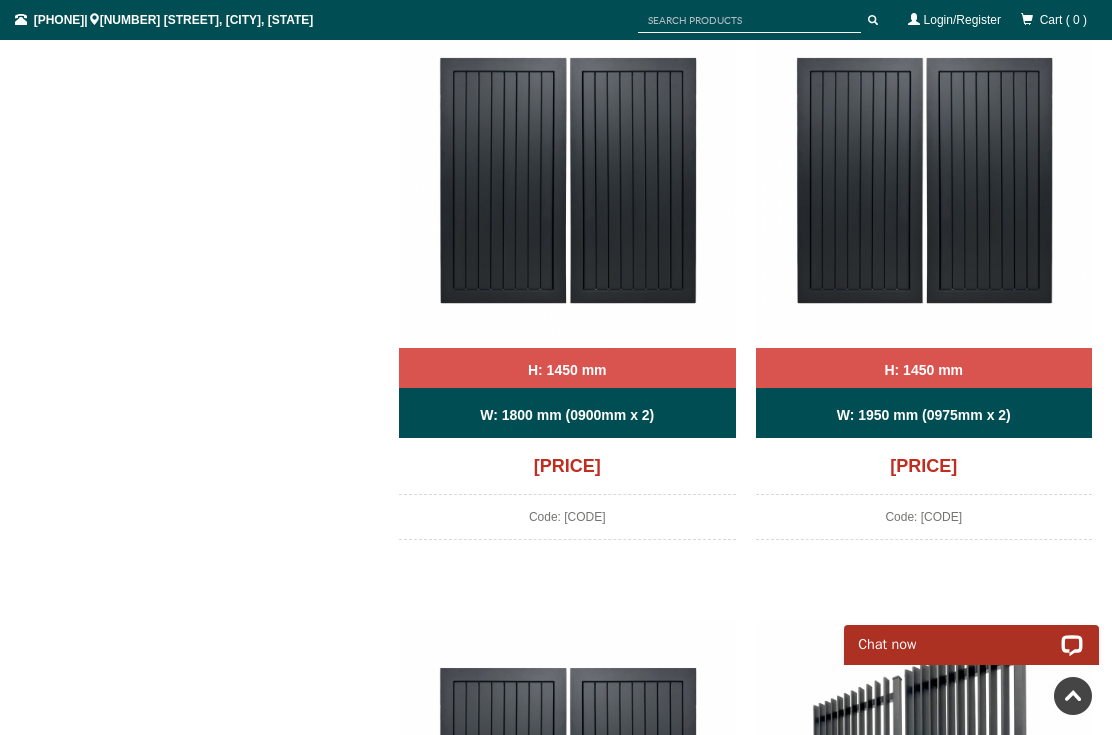 scroll, scrollTop: 4237, scrollLeft: 0, axis: vertical 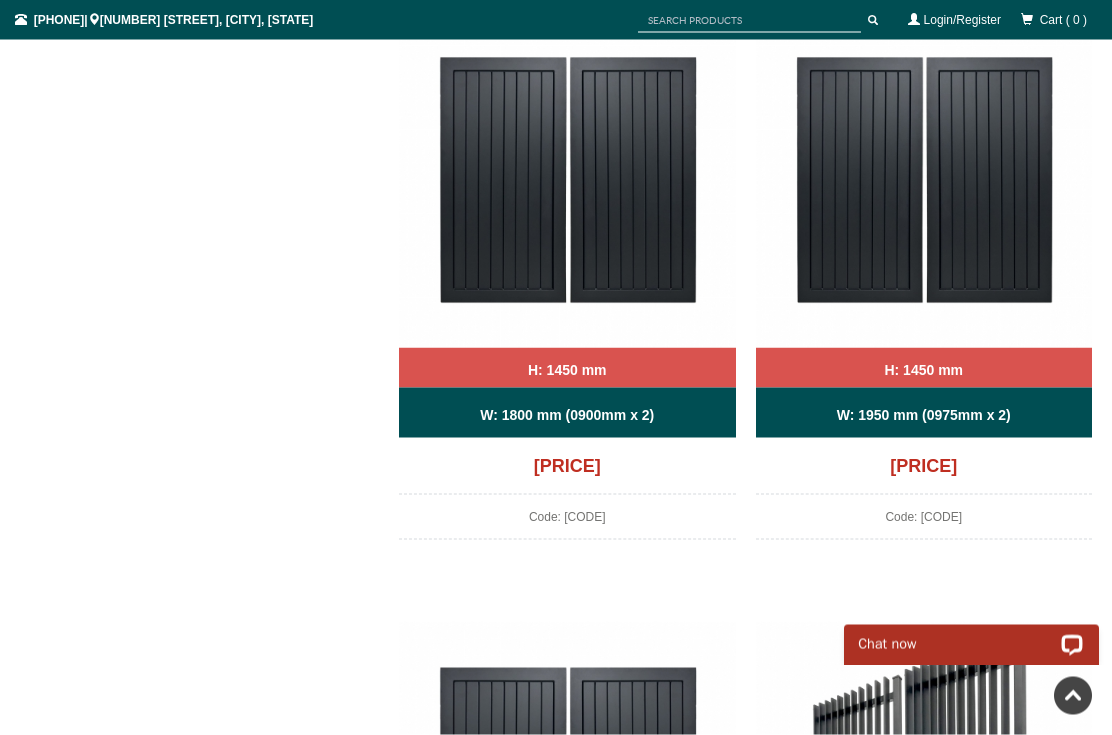 click on "H: 1450 mm" at bounding box center (924, 368) 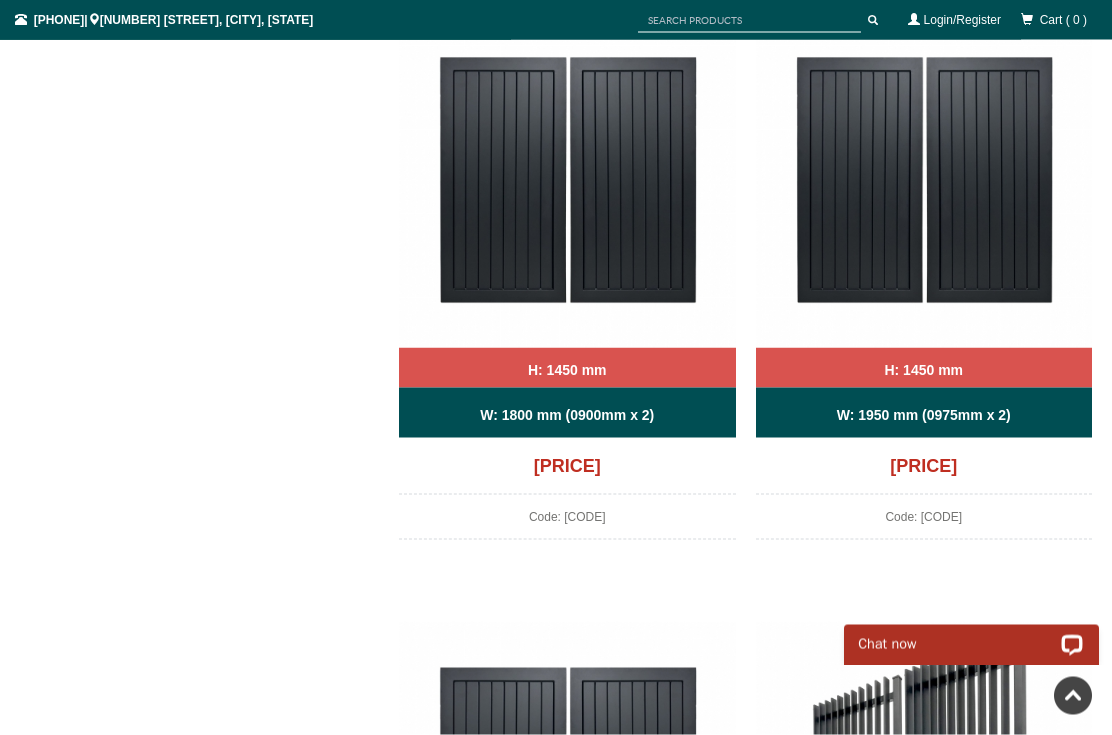 scroll, scrollTop: 4244, scrollLeft: 0, axis: vertical 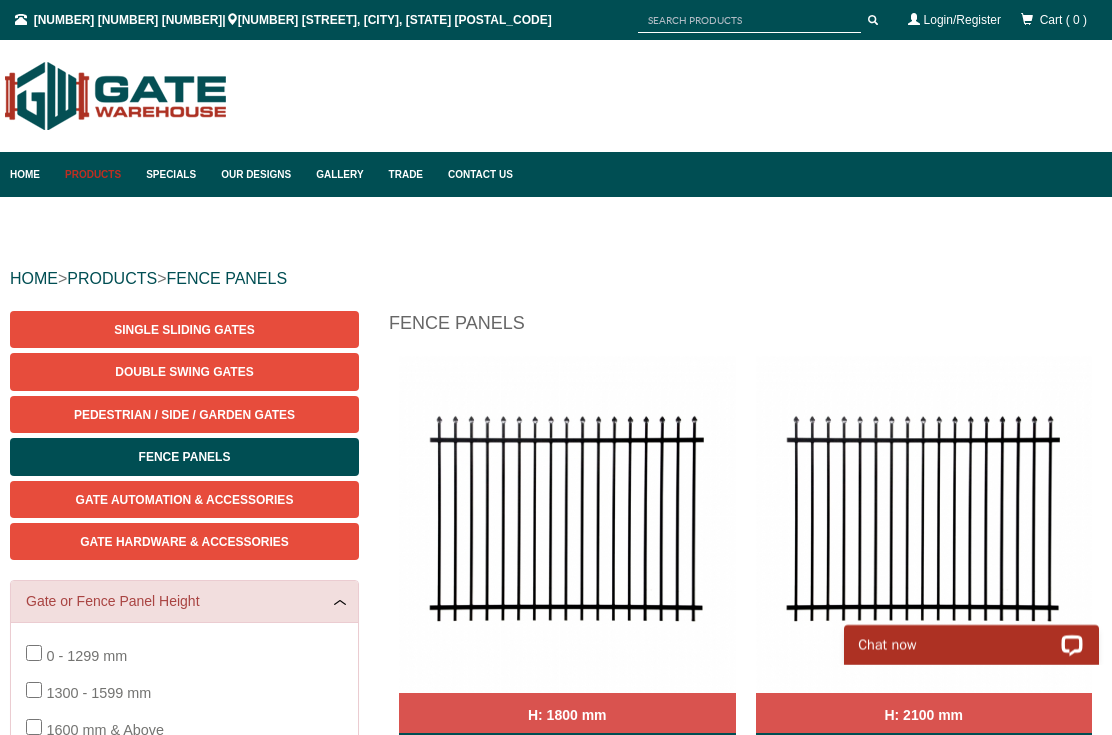 click on "Gate Hardware & Accessories" at bounding box center [184, 542] 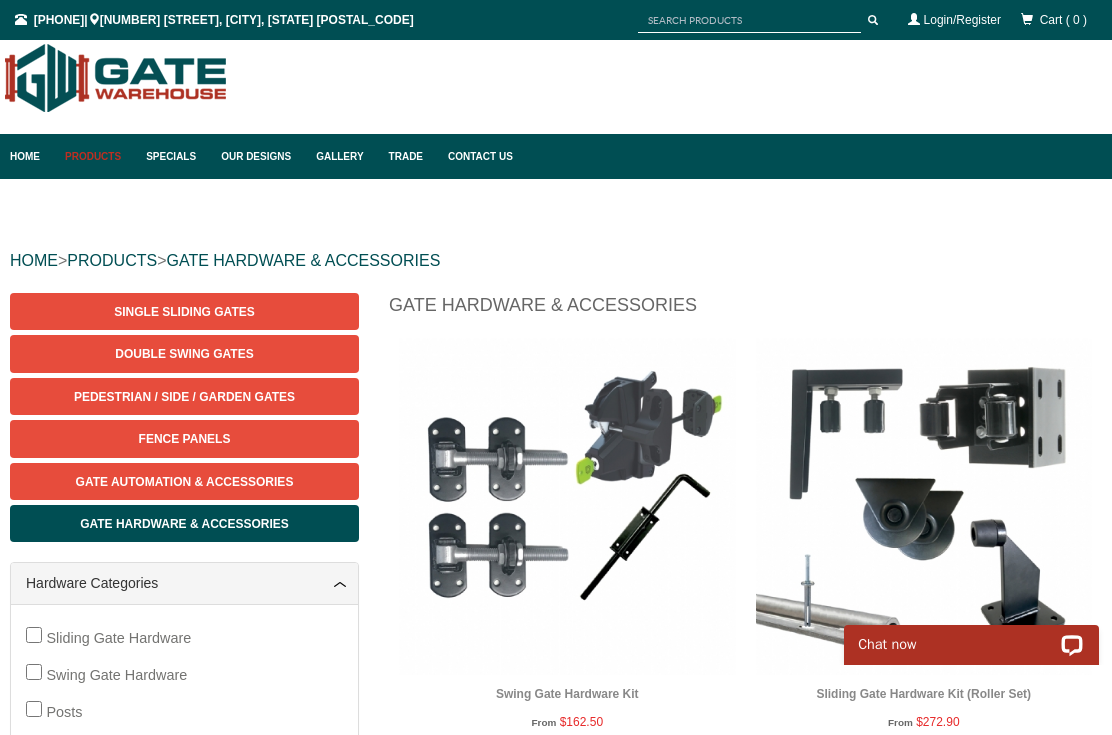 scroll, scrollTop: 19, scrollLeft: 0, axis: vertical 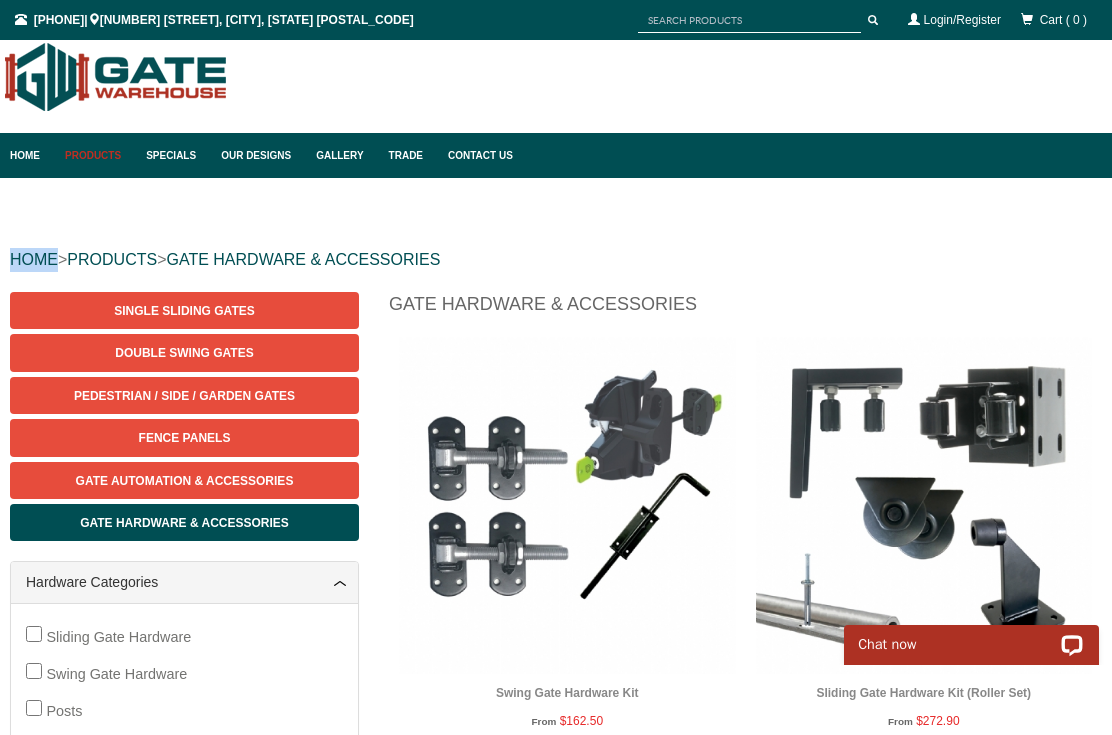 click on "GATE HARDWARE & ACCESSORIES" at bounding box center (303, 259) 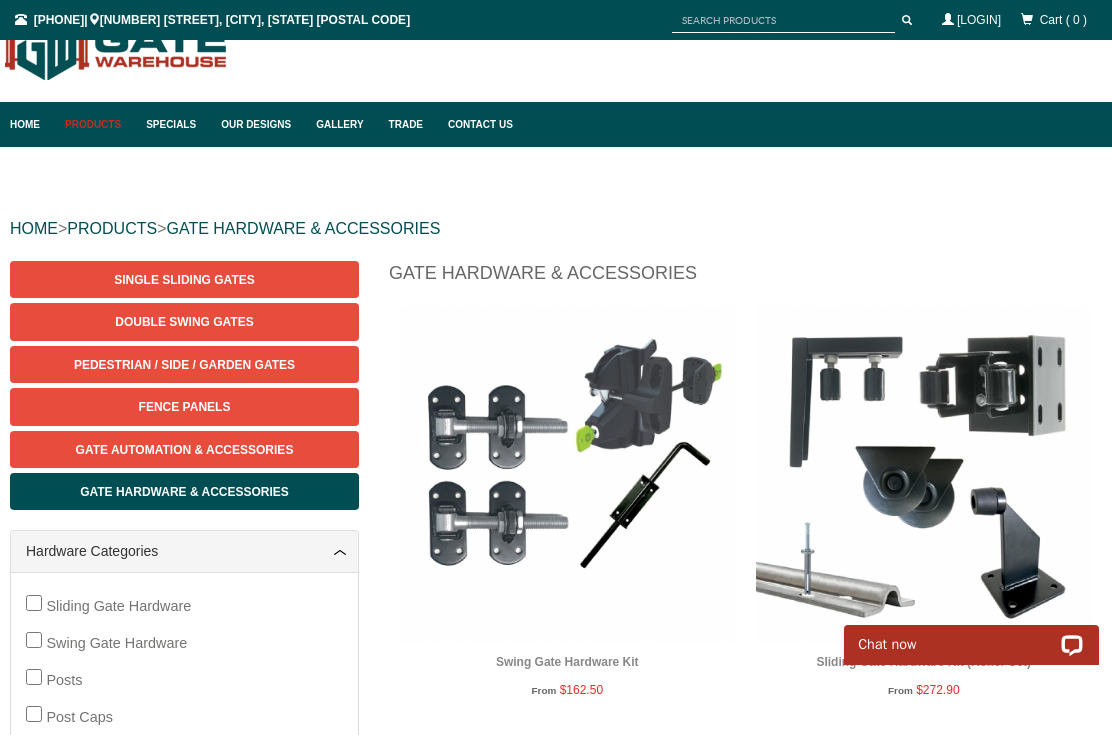 scroll, scrollTop: 0, scrollLeft: 0, axis: both 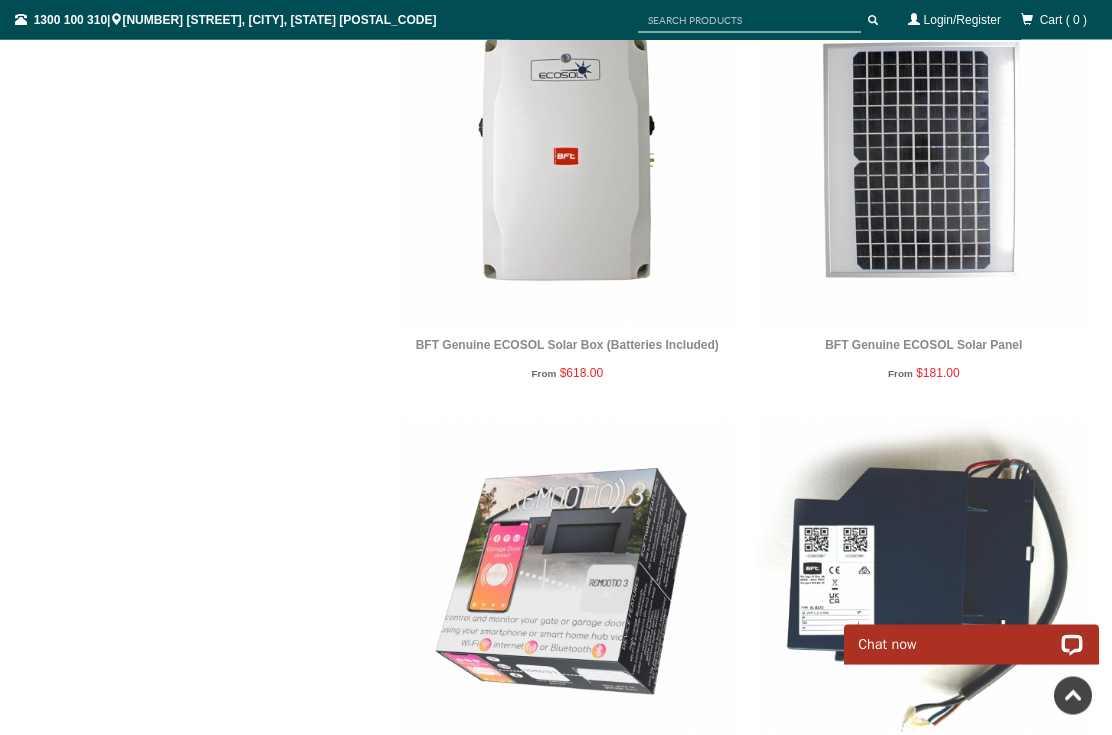 click at bounding box center [749, 20] 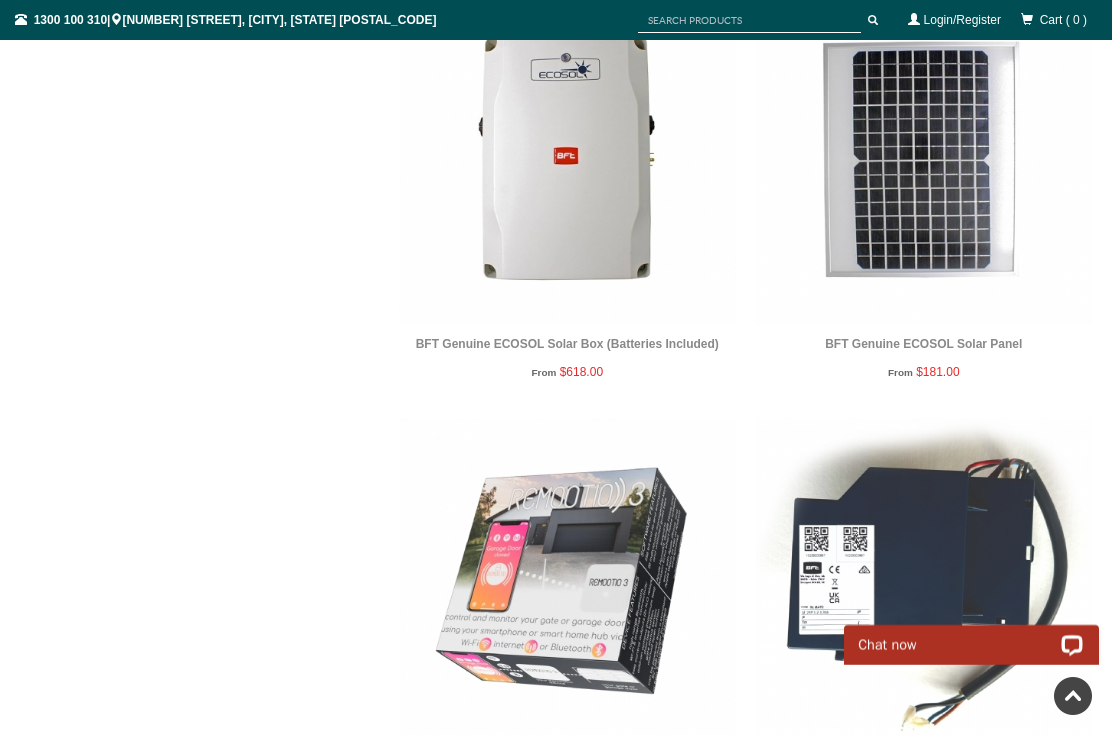 scroll, scrollTop: 3049, scrollLeft: 0, axis: vertical 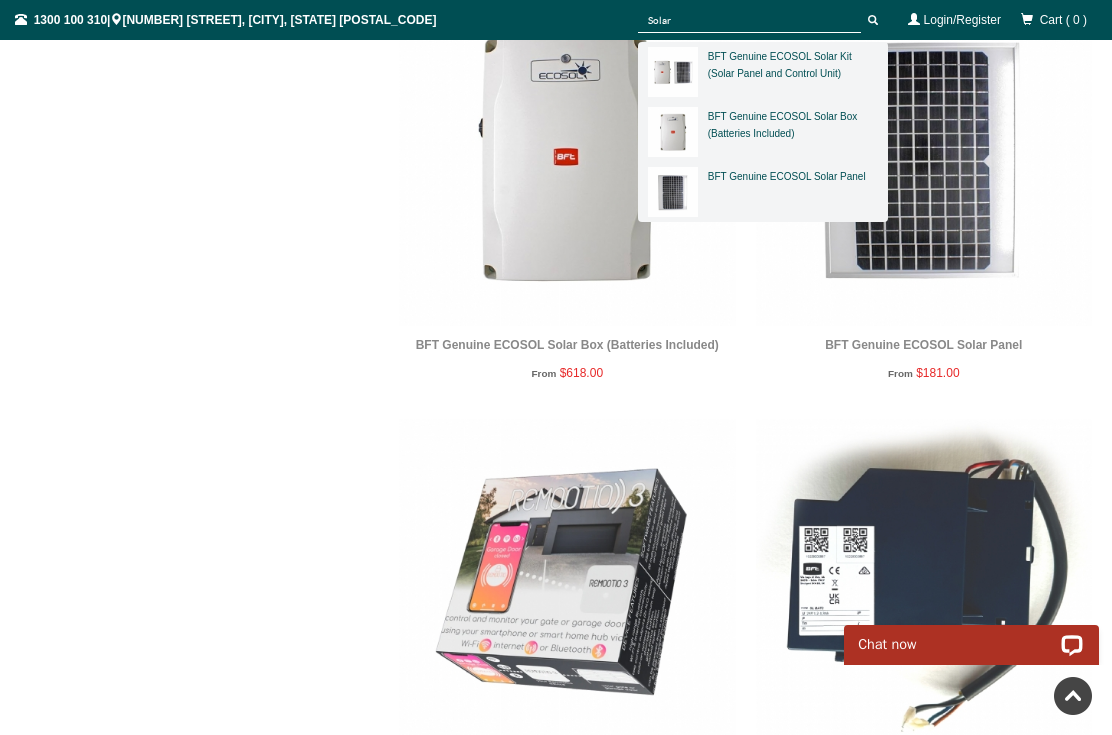 type on "Solar" 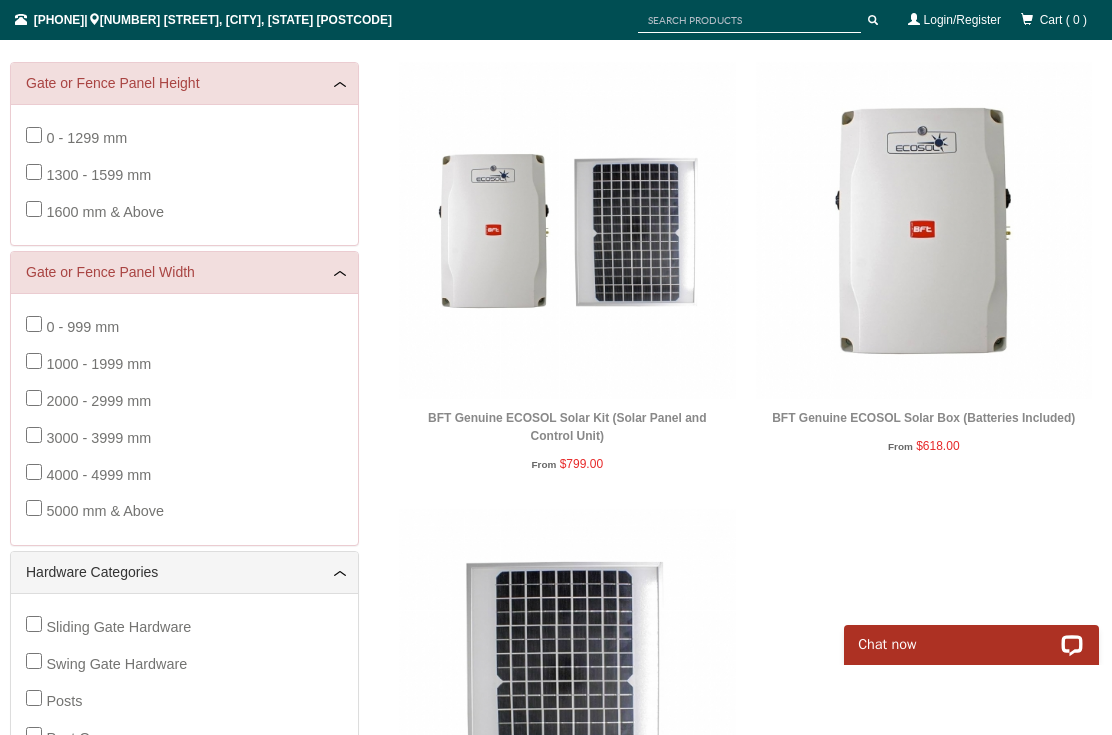 scroll, scrollTop: 223, scrollLeft: 0, axis: vertical 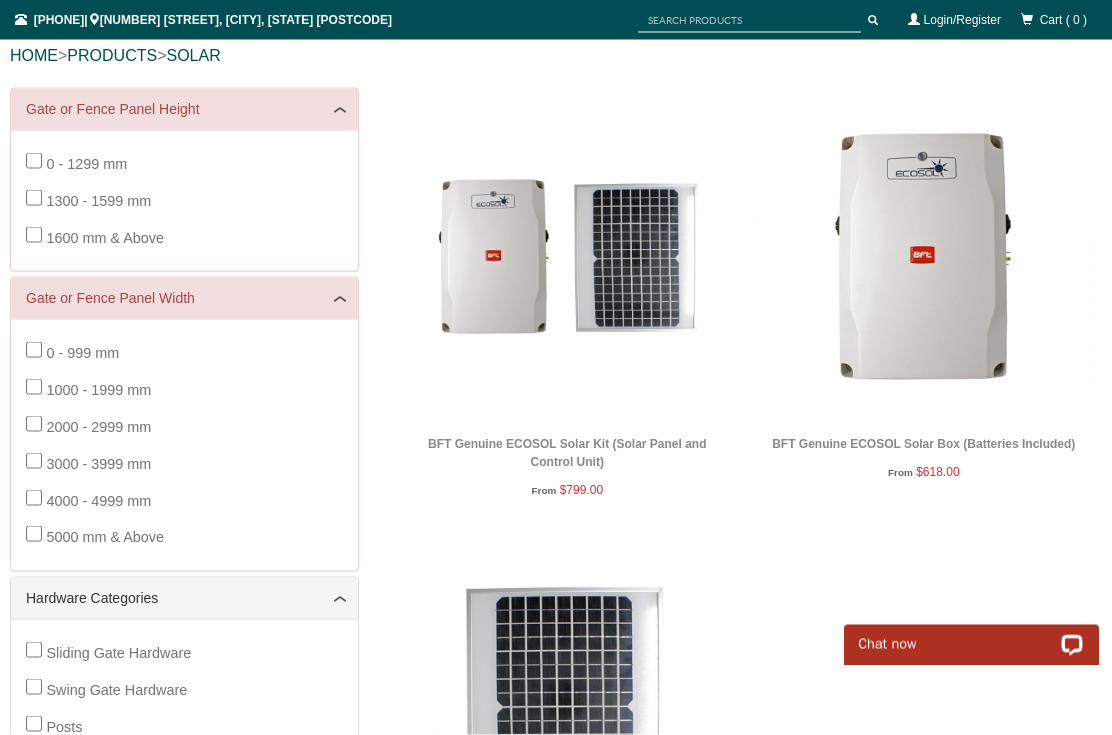 click at bounding box center (924, 256) 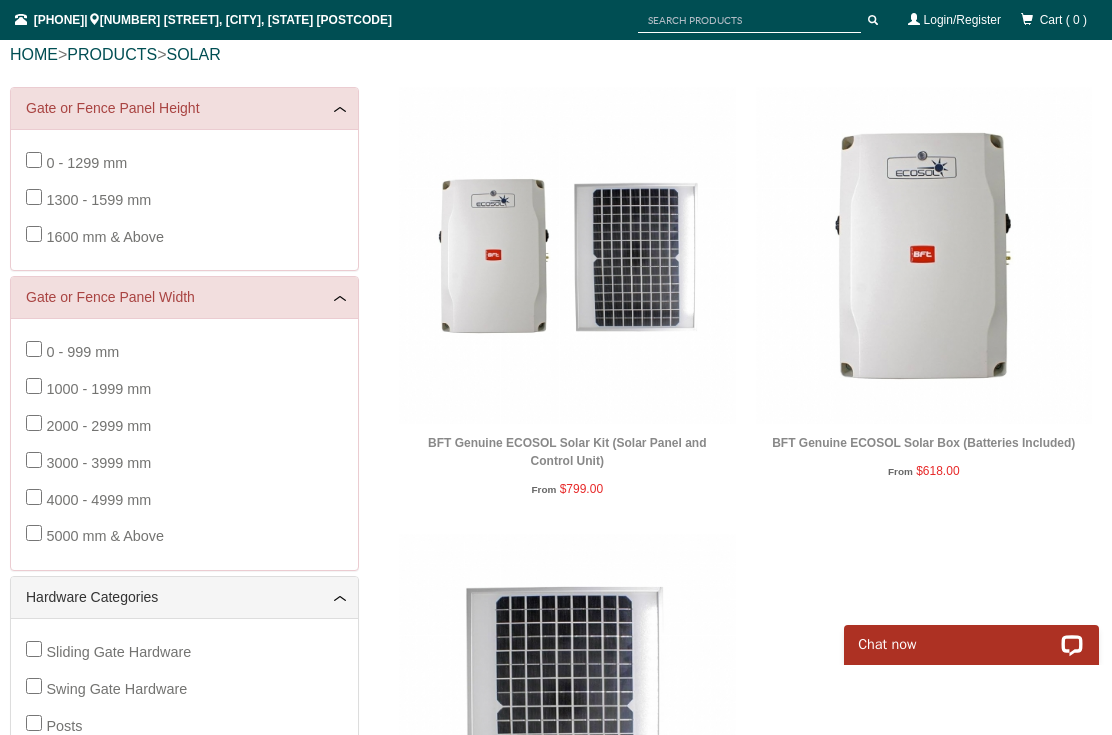 click at bounding box center [567, 255] 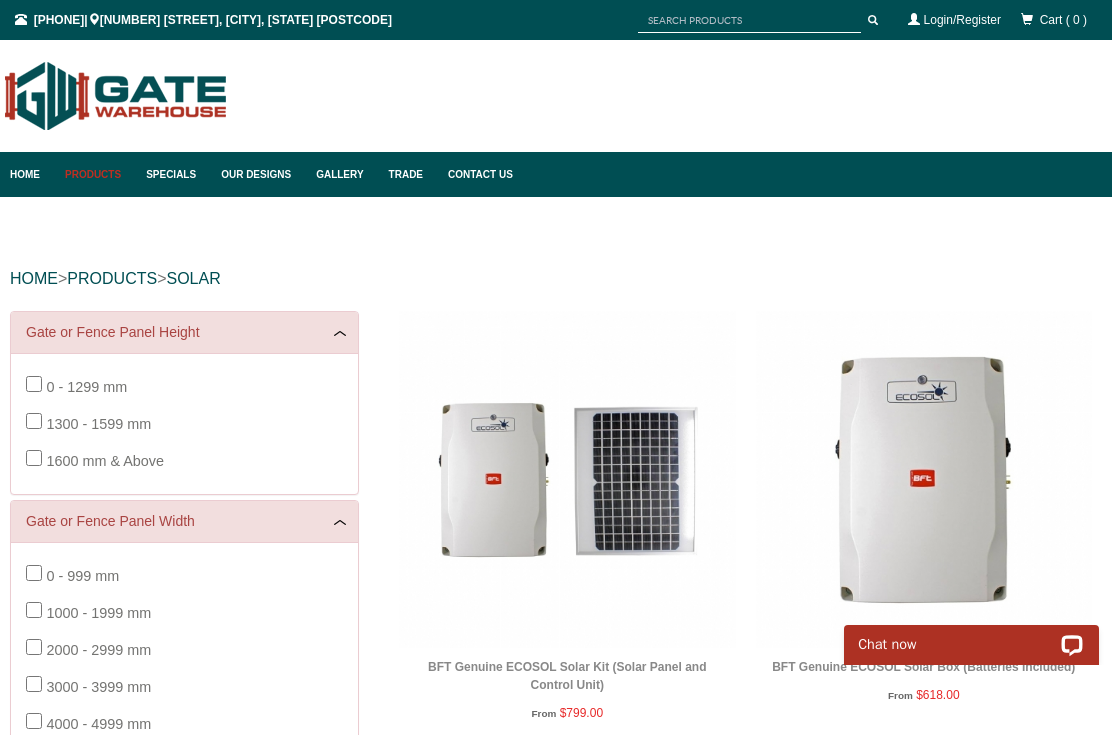 scroll, scrollTop: 224, scrollLeft: 0, axis: vertical 